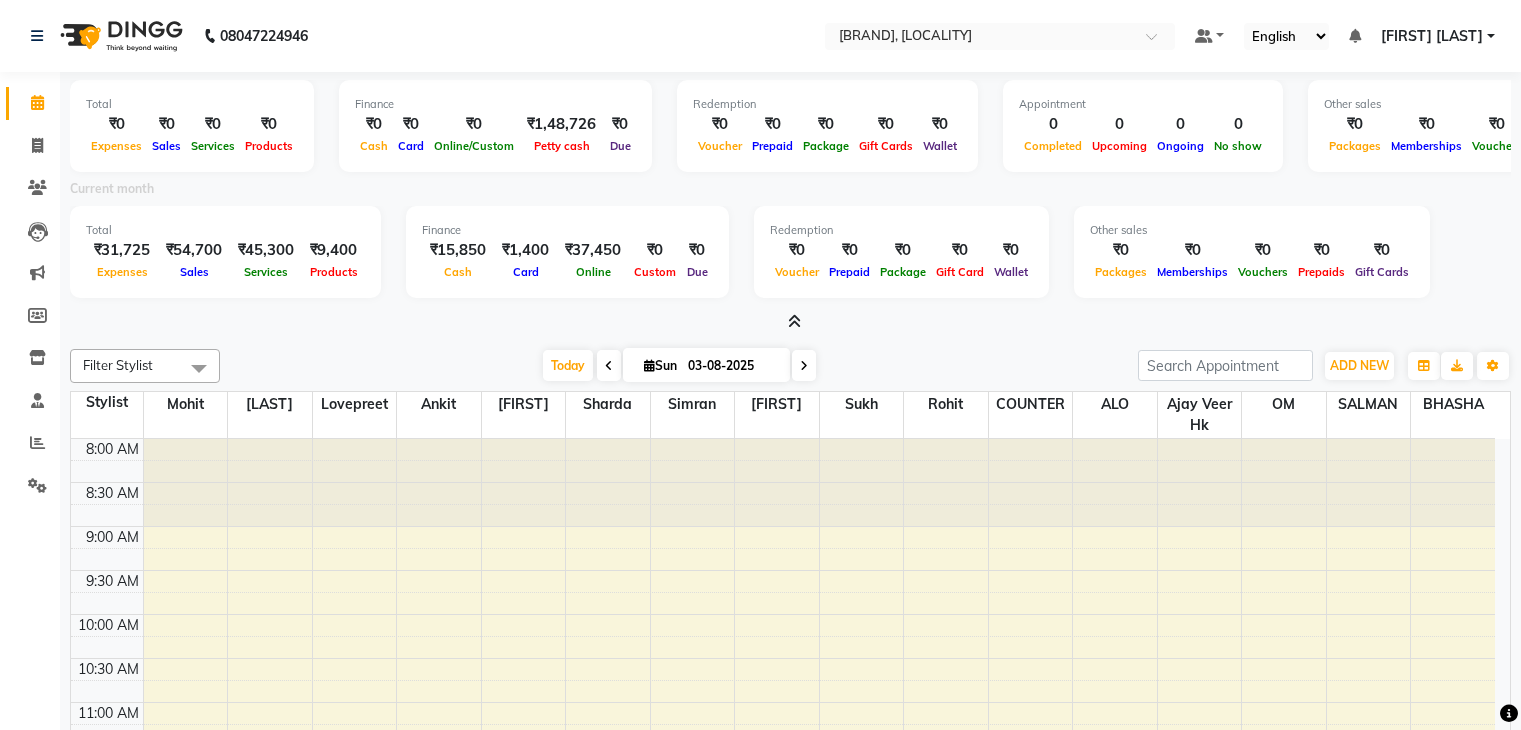 scroll, scrollTop: 0, scrollLeft: 0, axis: both 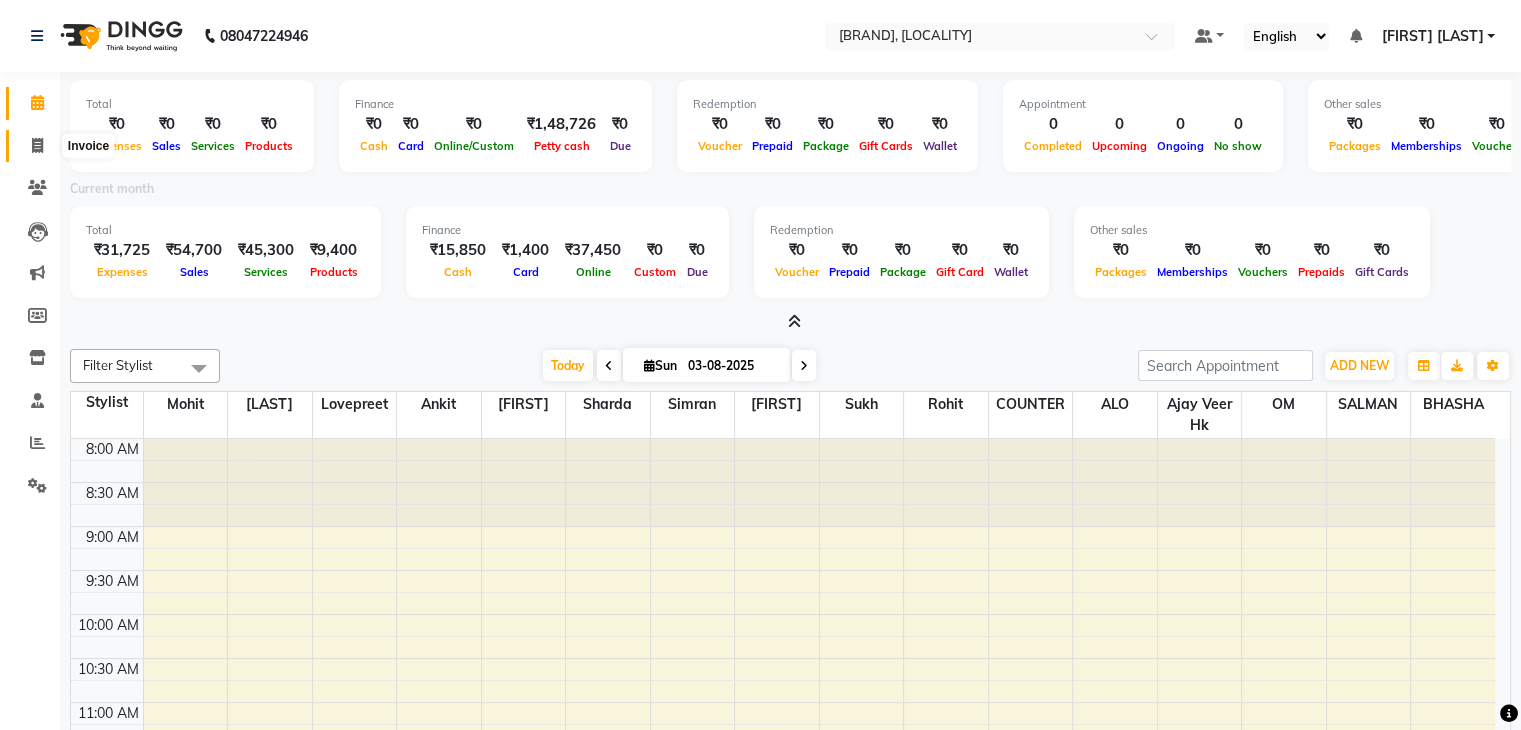 click 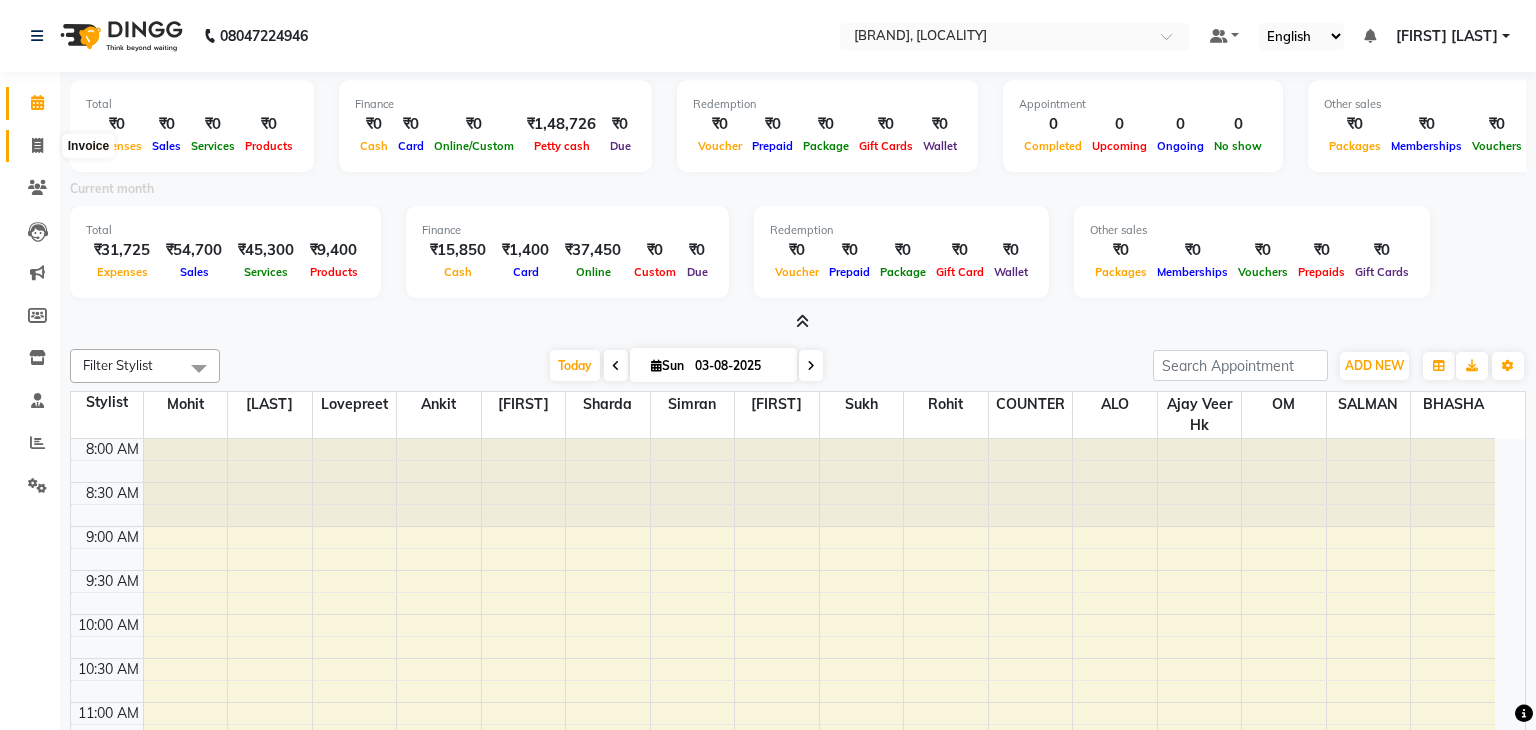 select on "service" 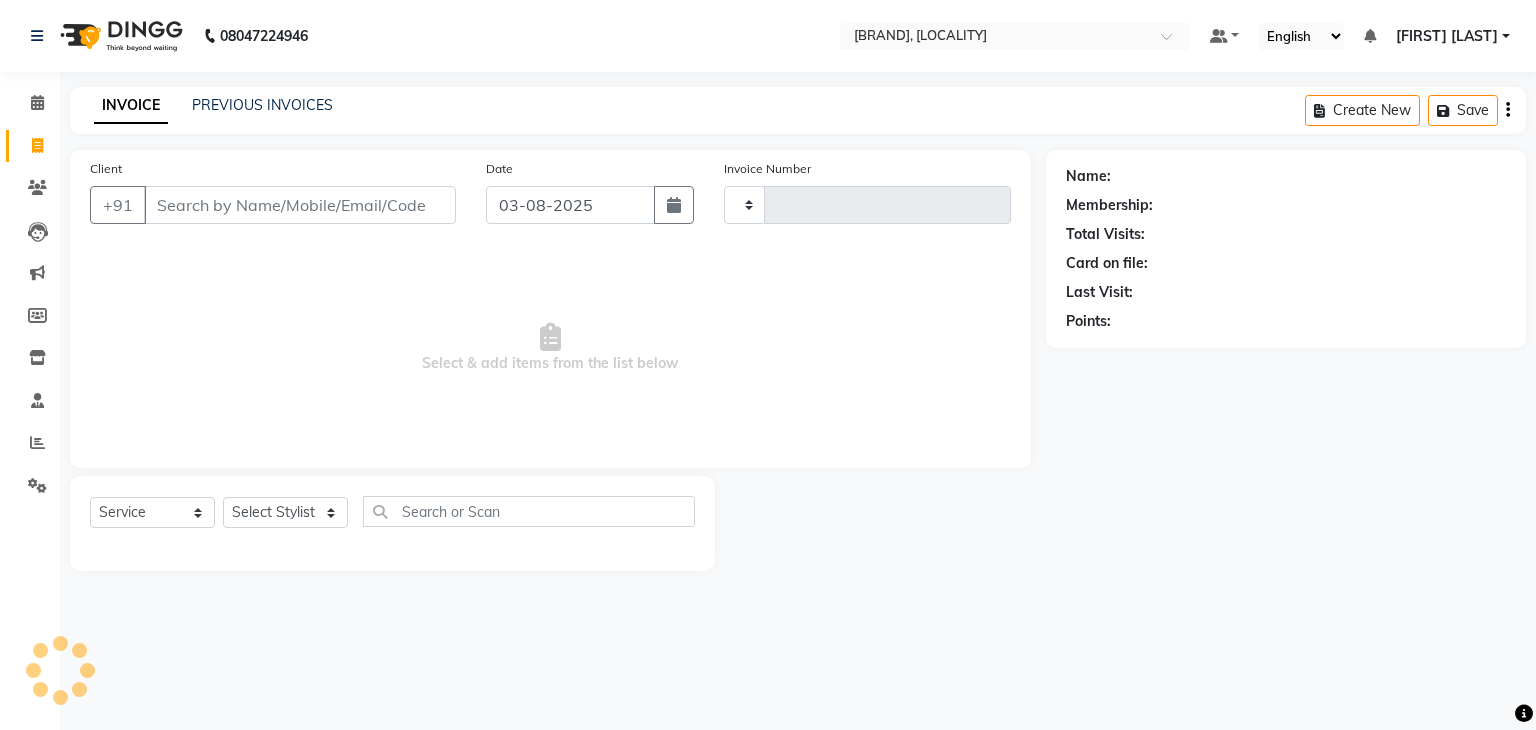 type on "1489" 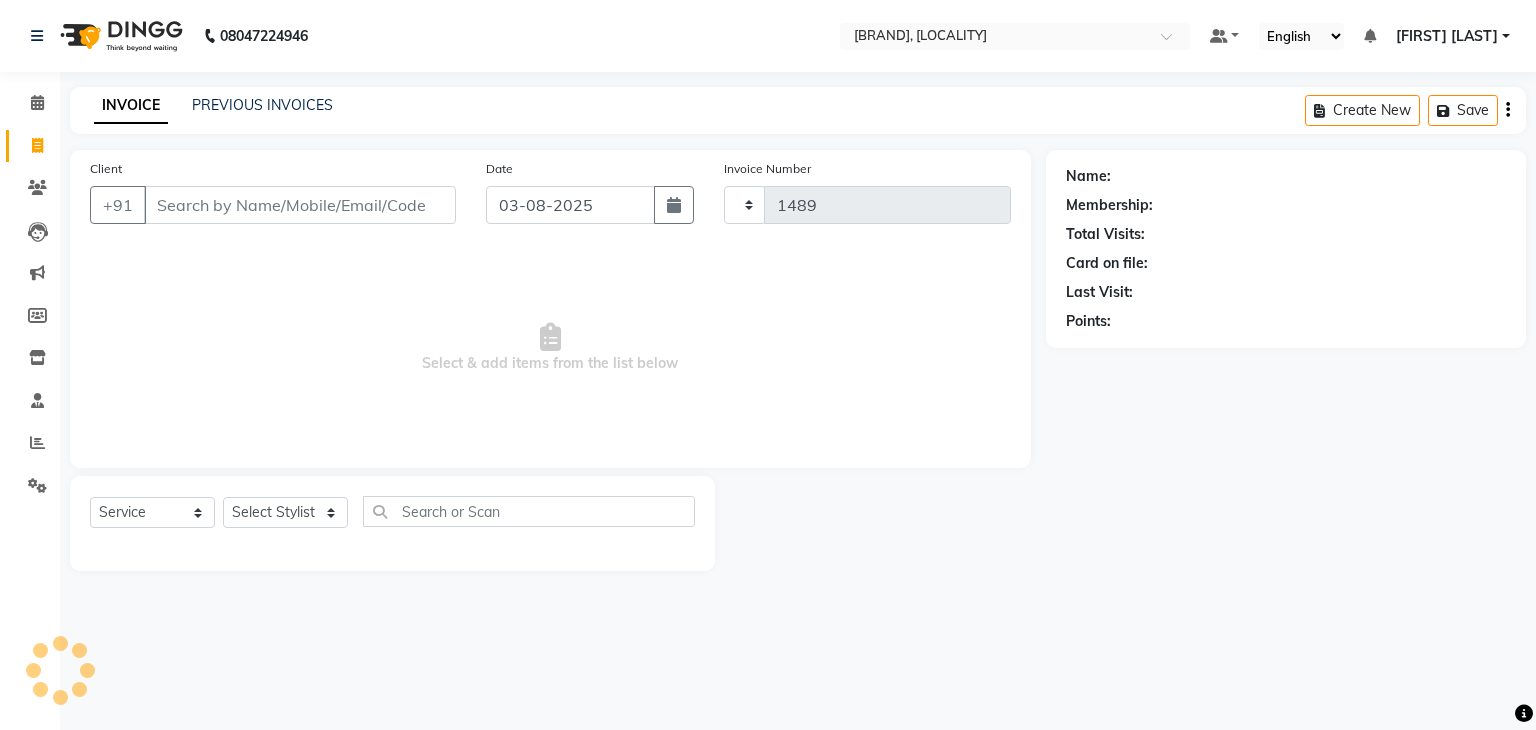 select on "7534" 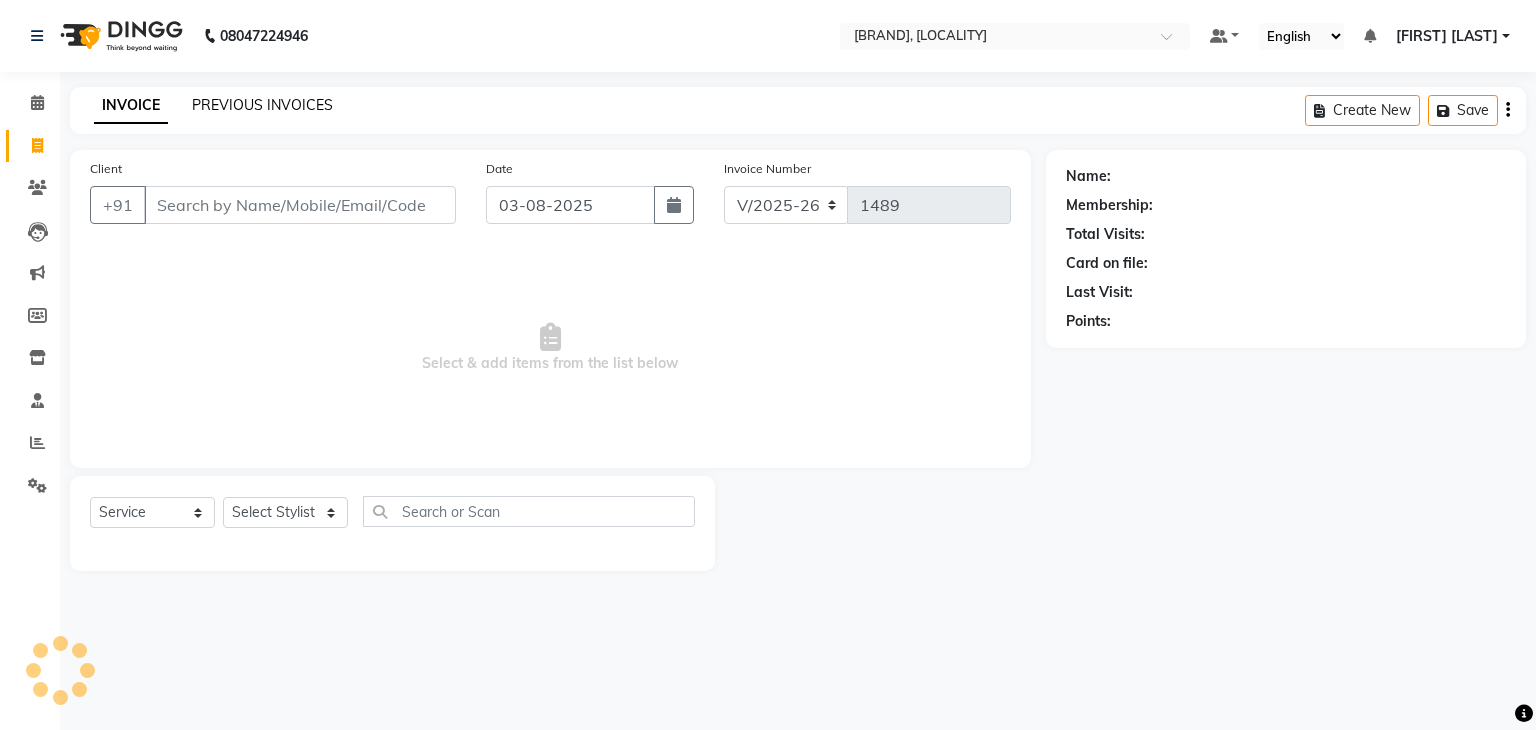 click on "PREVIOUS INVOICES" 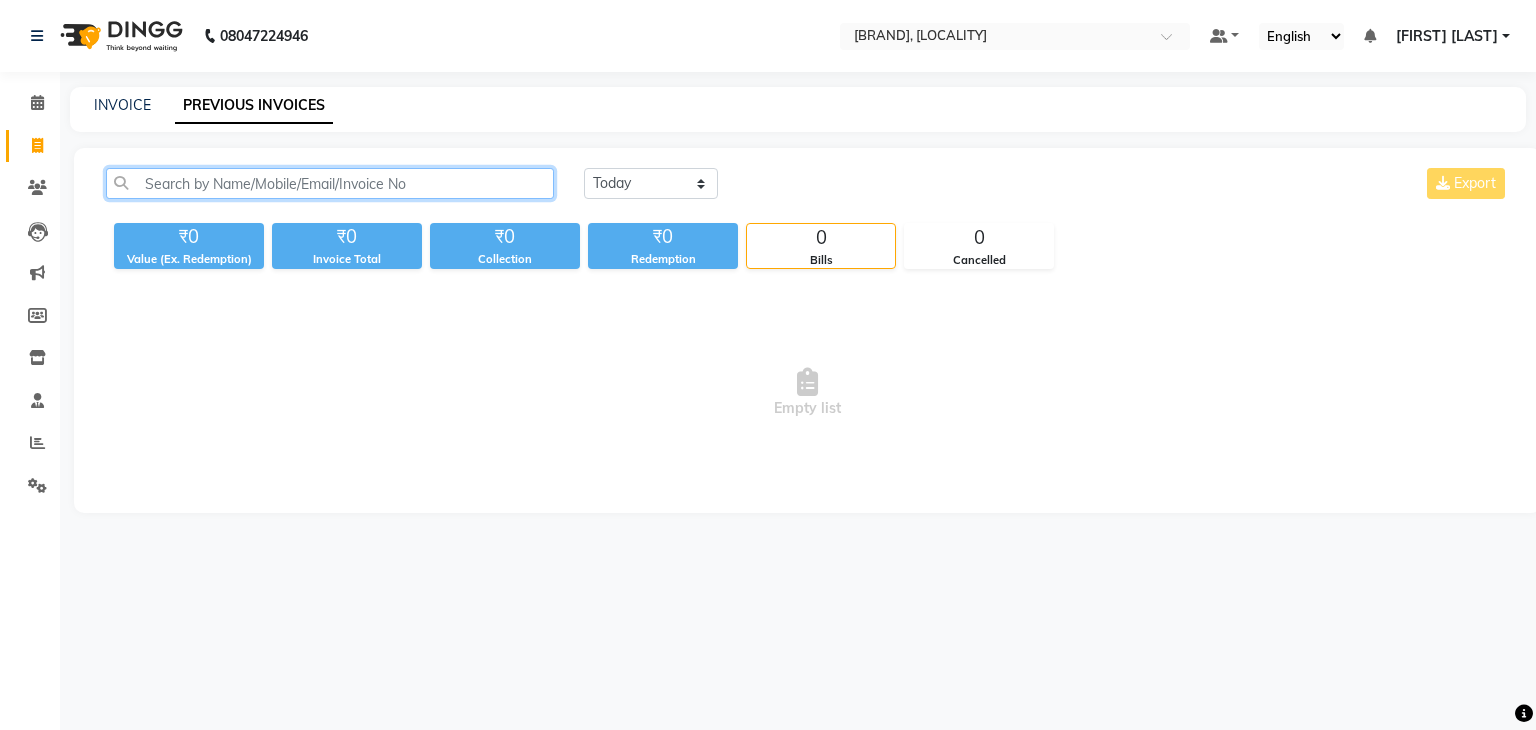 click 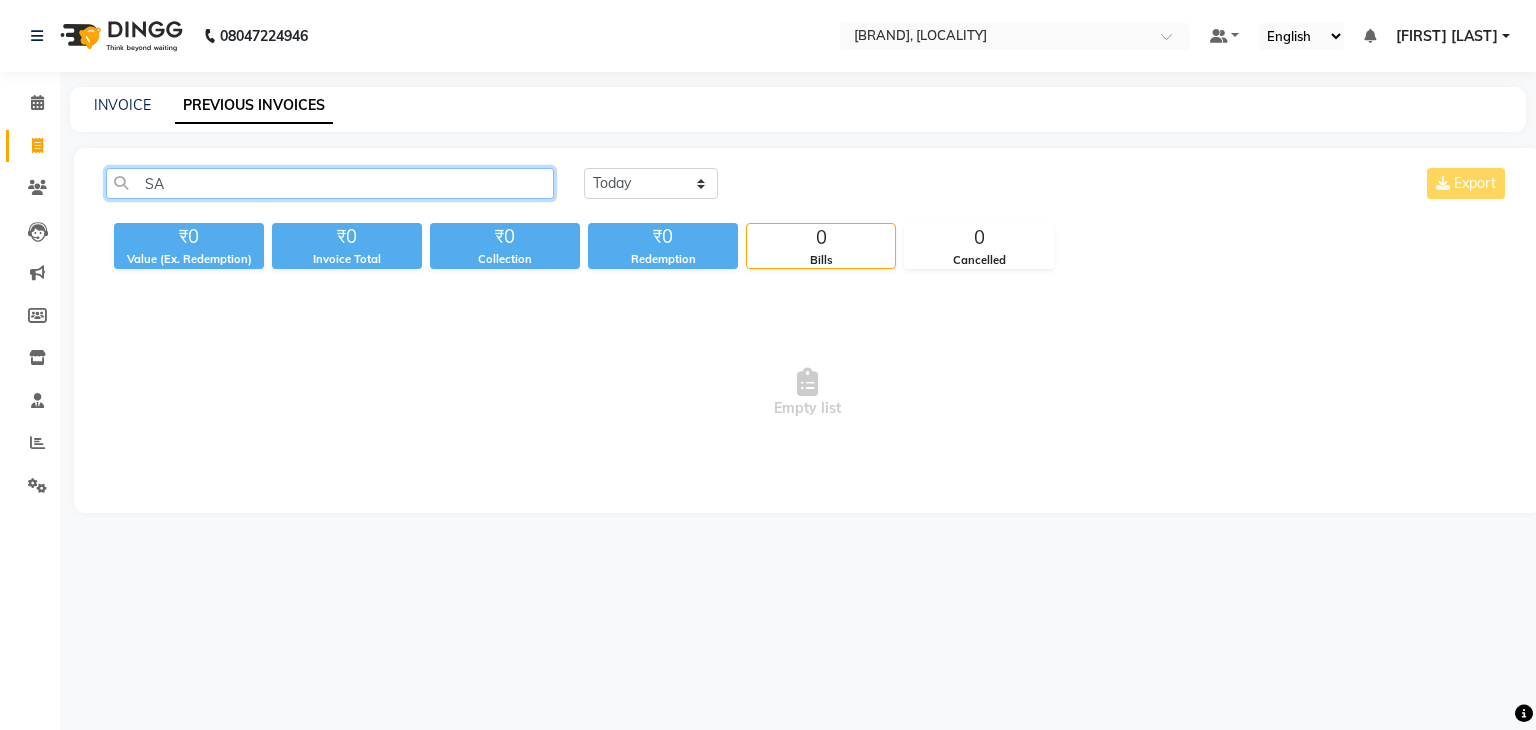 type on "S" 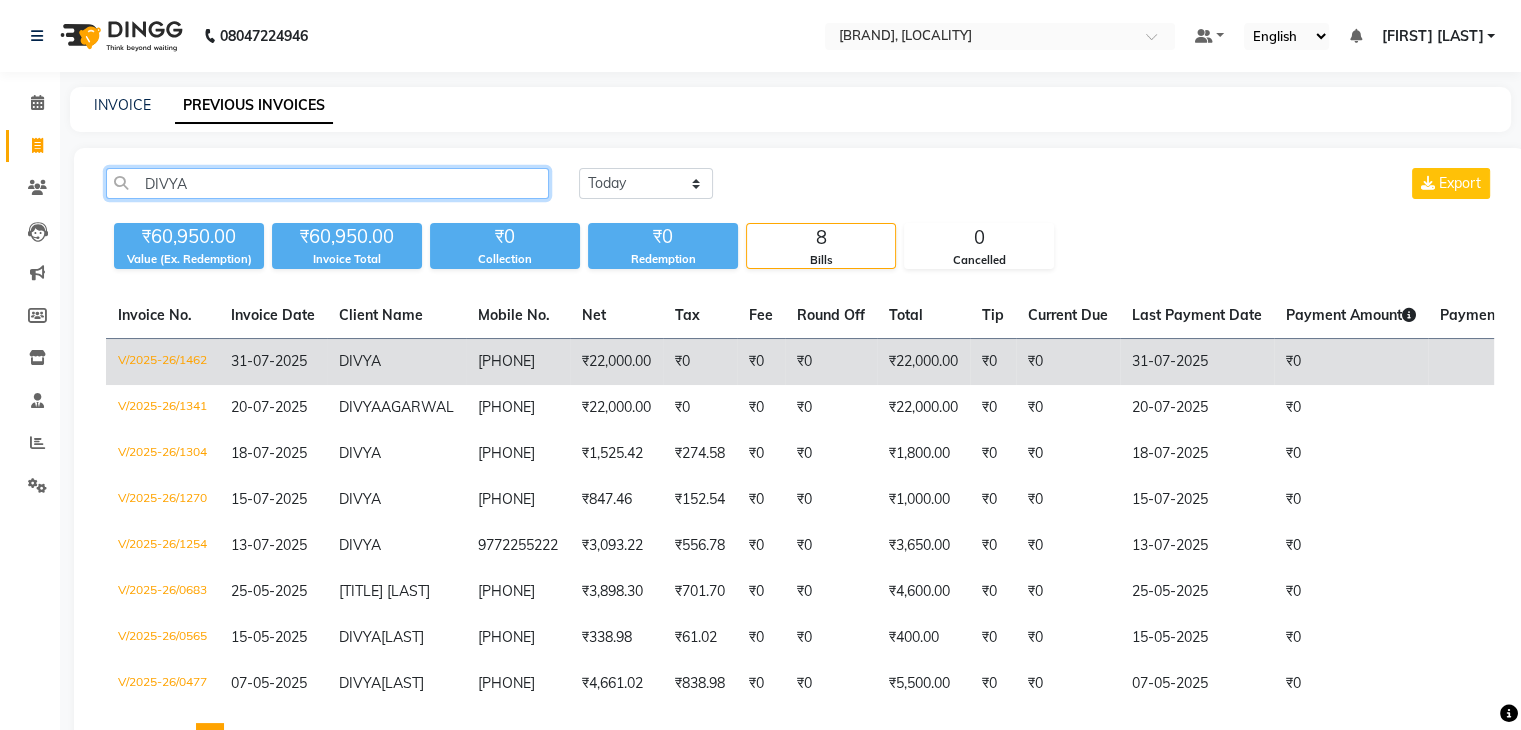 type on "DIVYA" 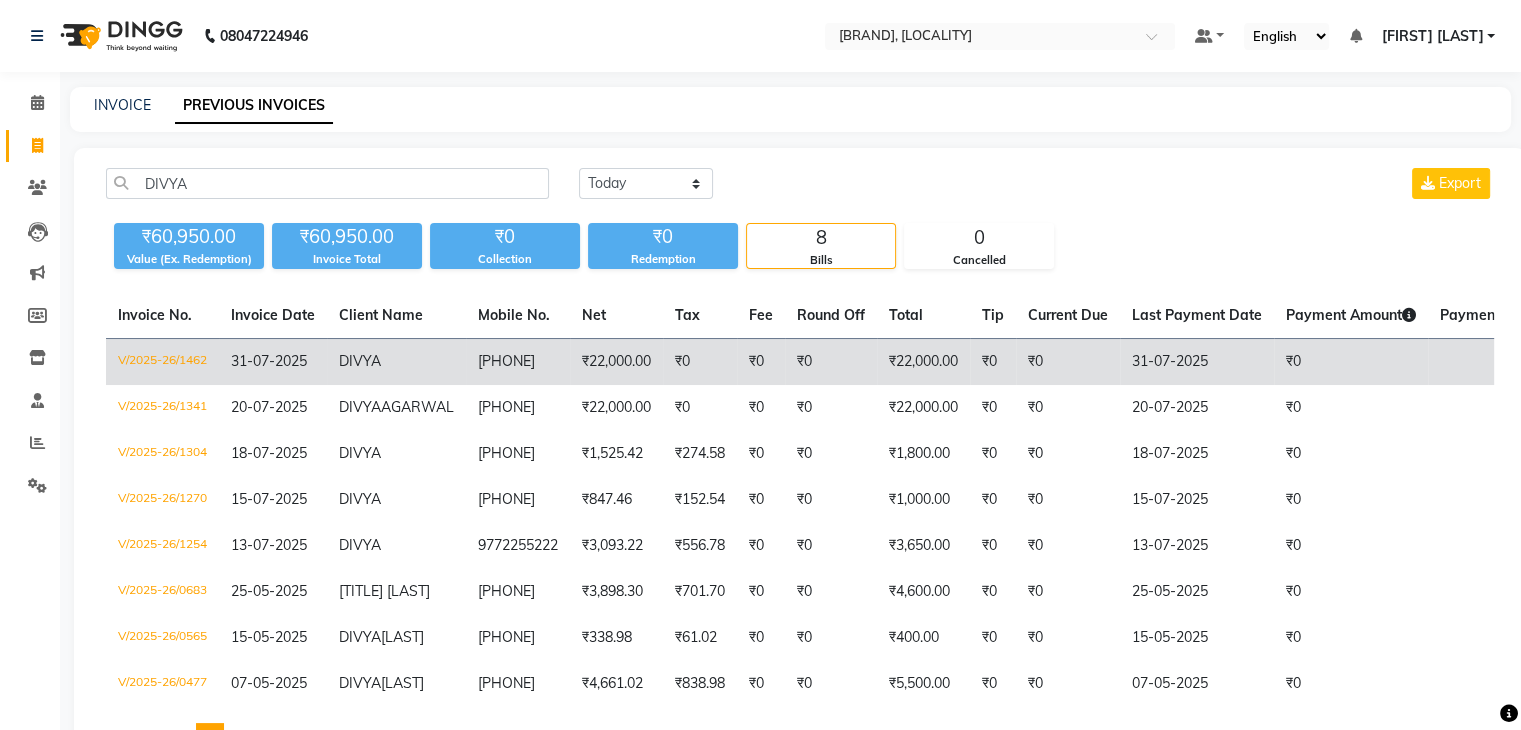 click on "DIVYA" 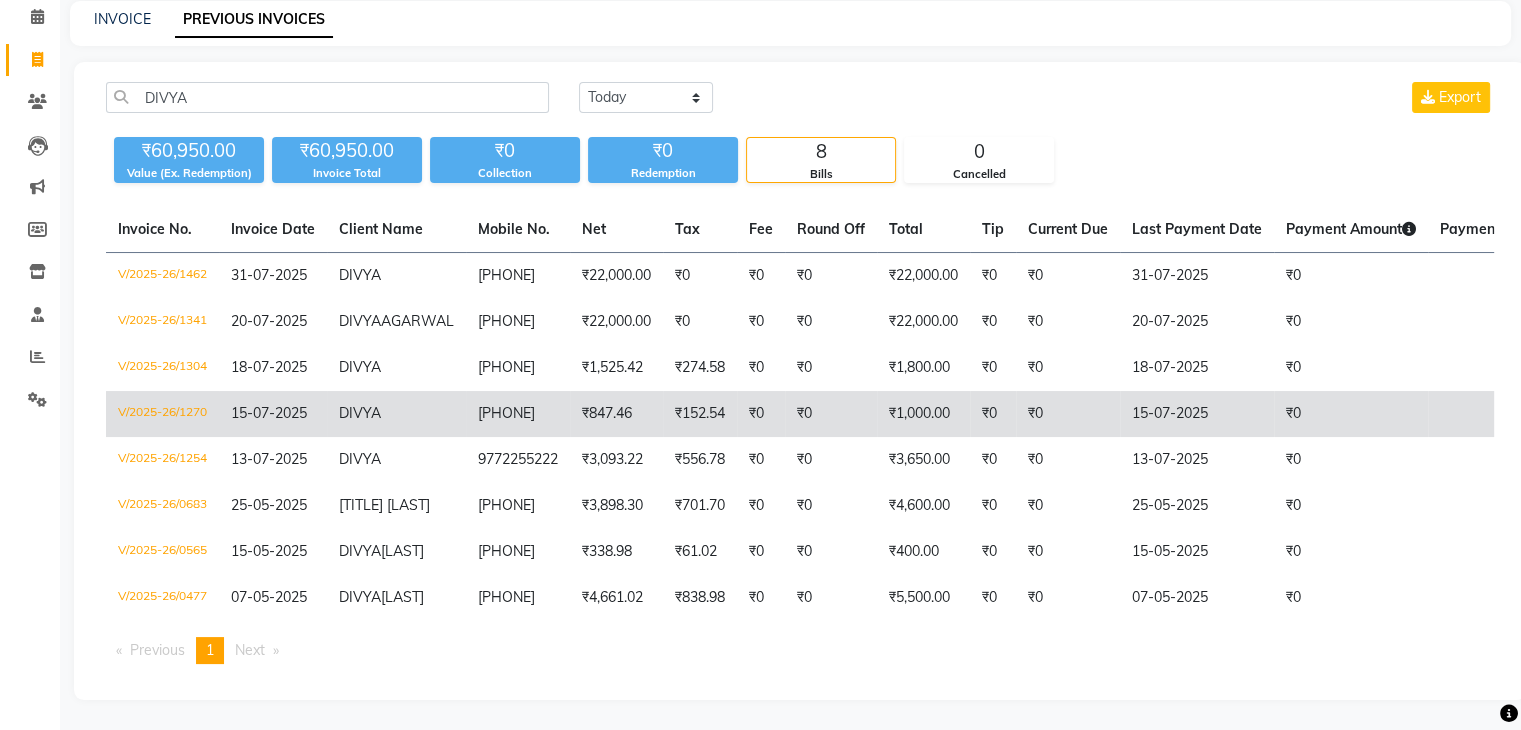 scroll, scrollTop: 0, scrollLeft: 0, axis: both 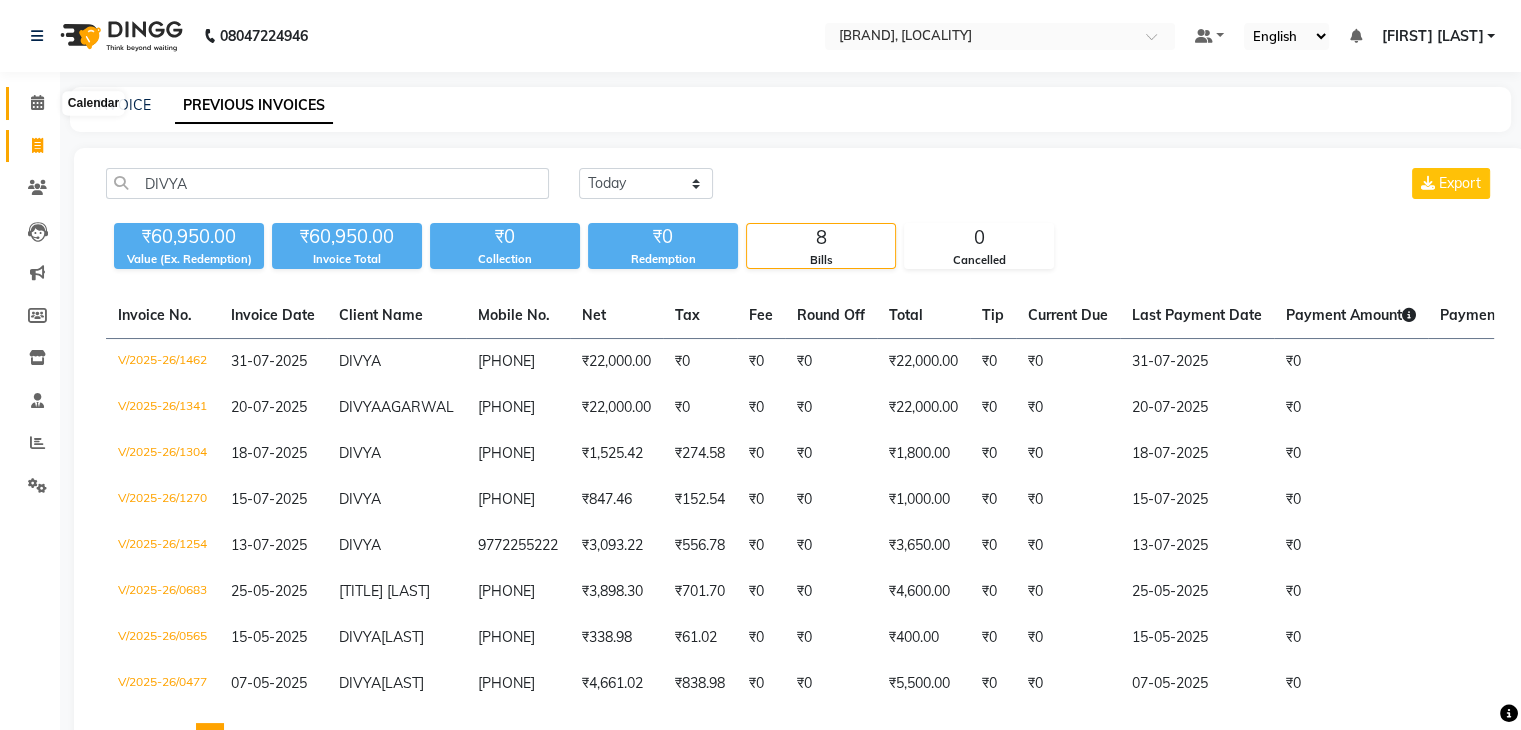 click 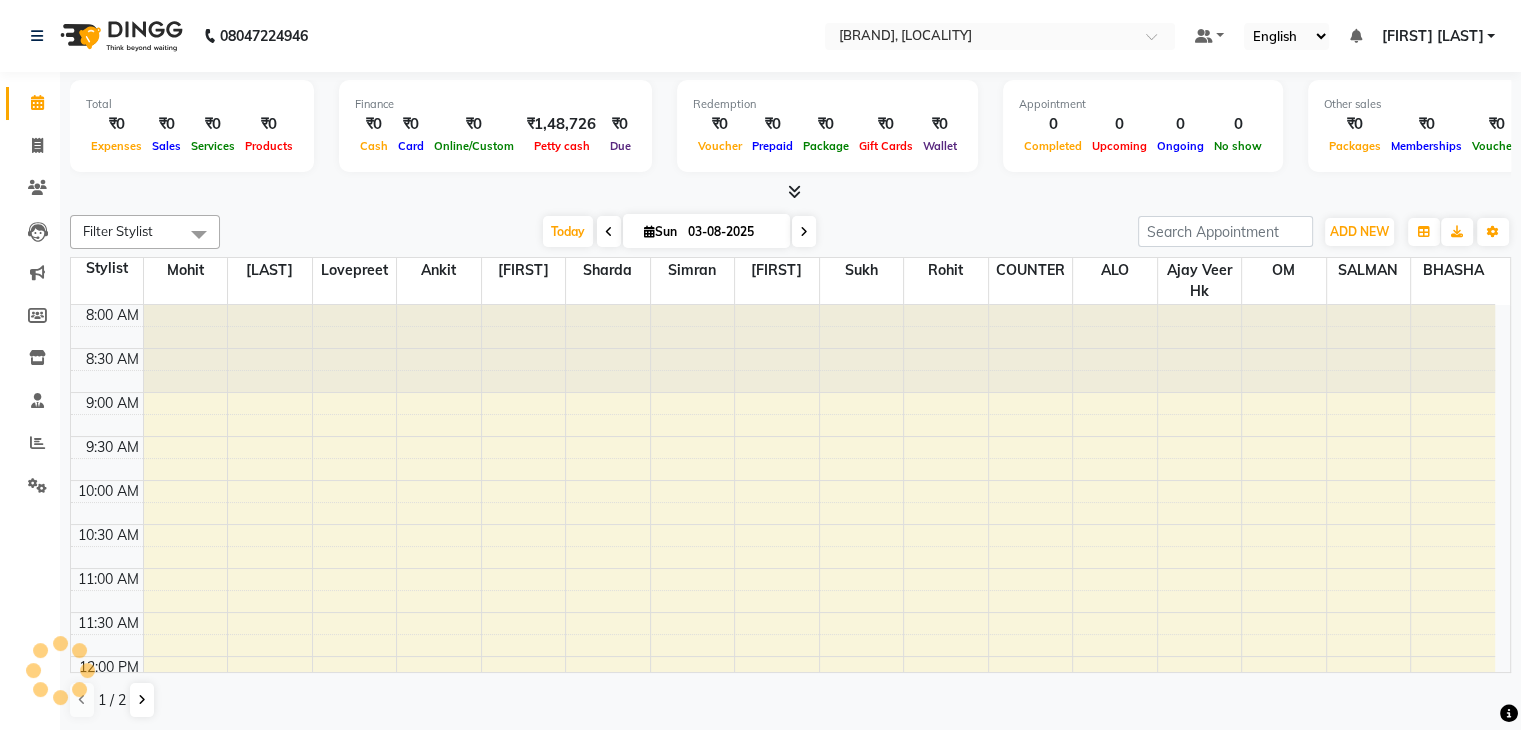scroll, scrollTop: 0, scrollLeft: 0, axis: both 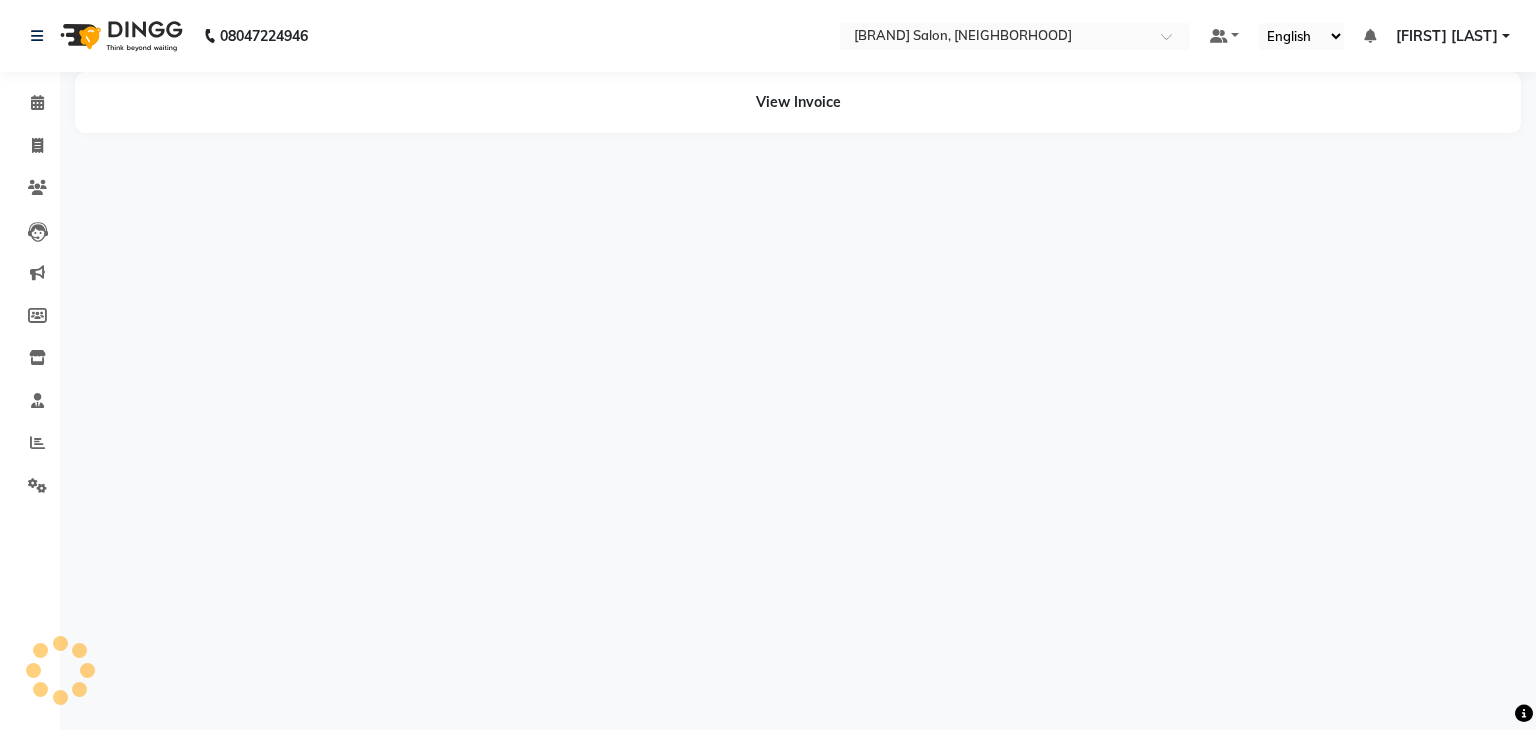 select on "en" 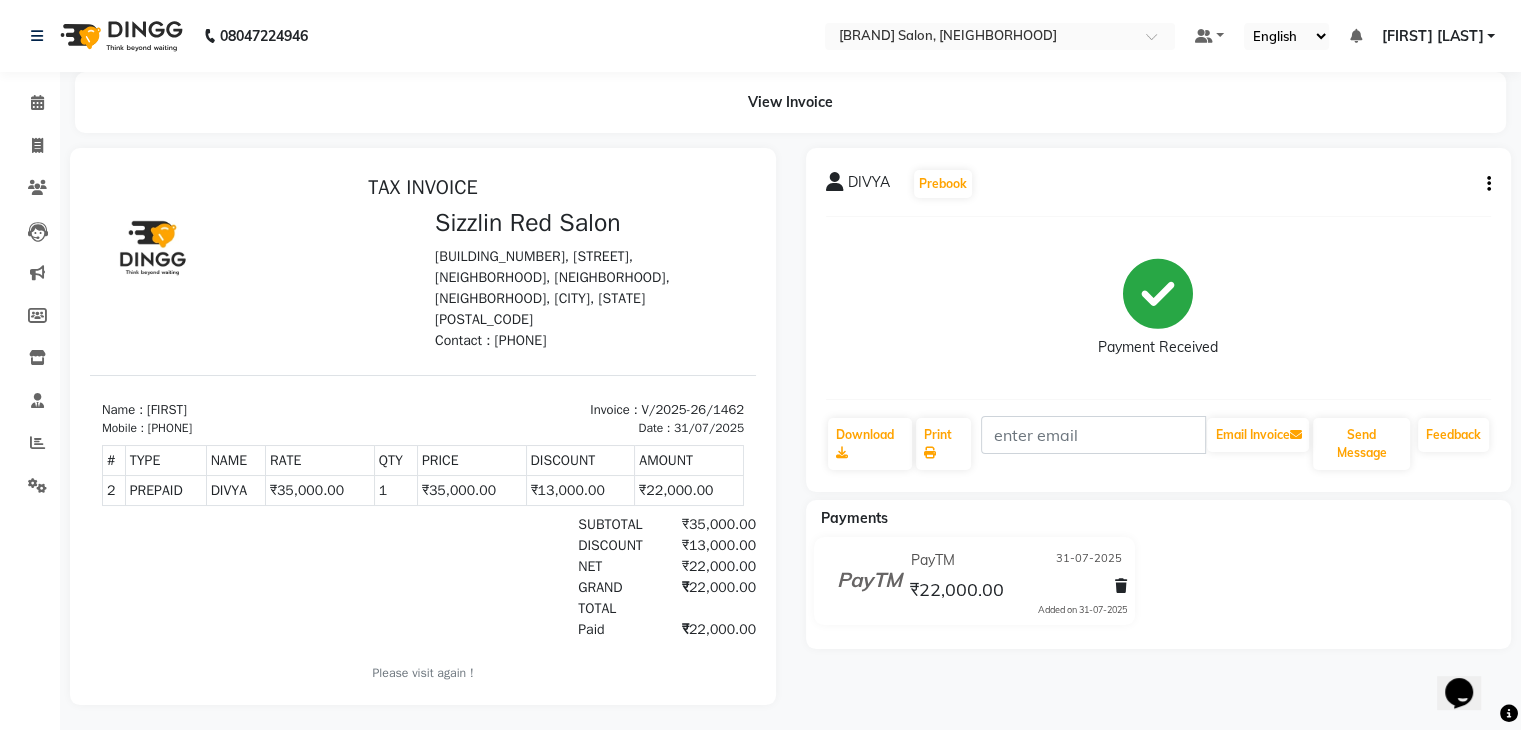 scroll, scrollTop: 0, scrollLeft: 0, axis: both 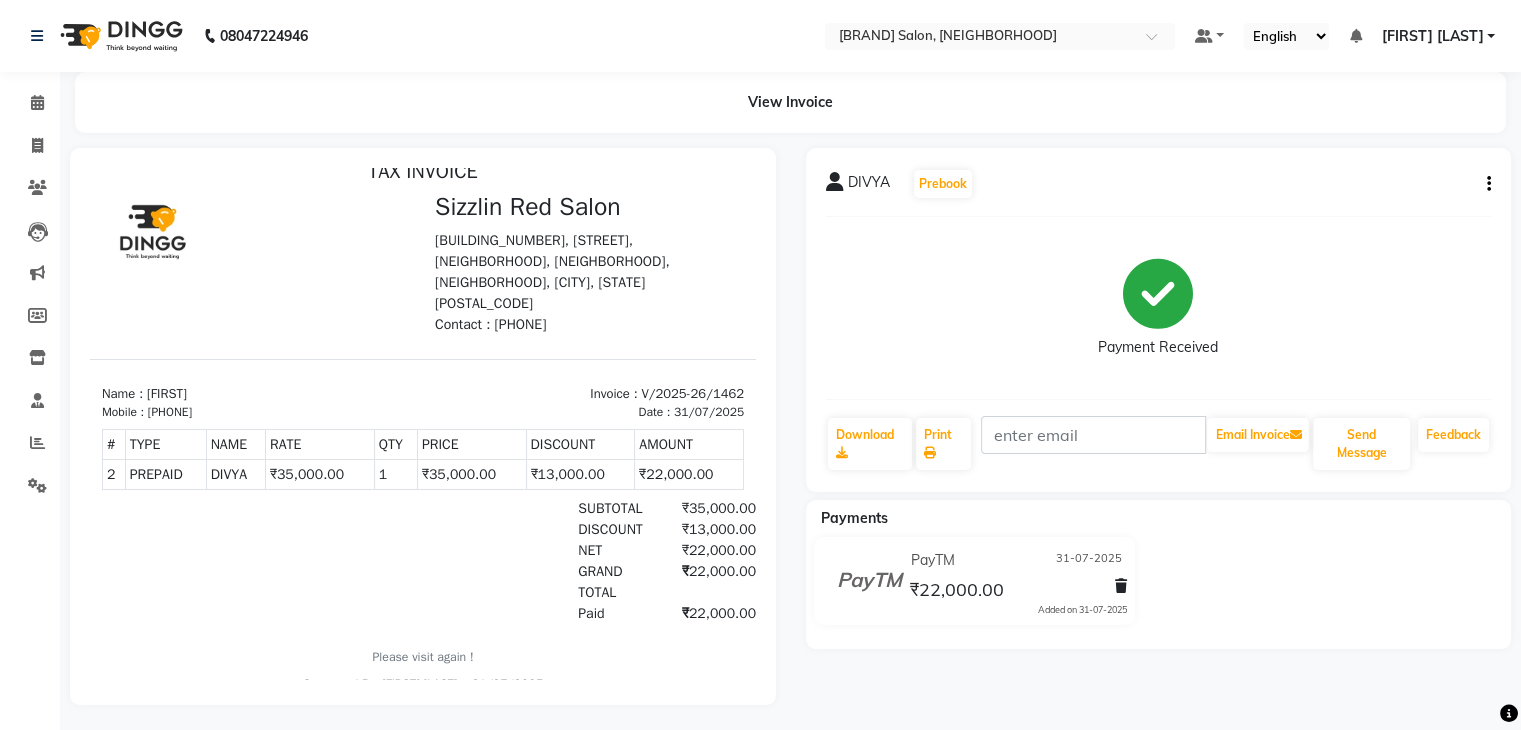 click 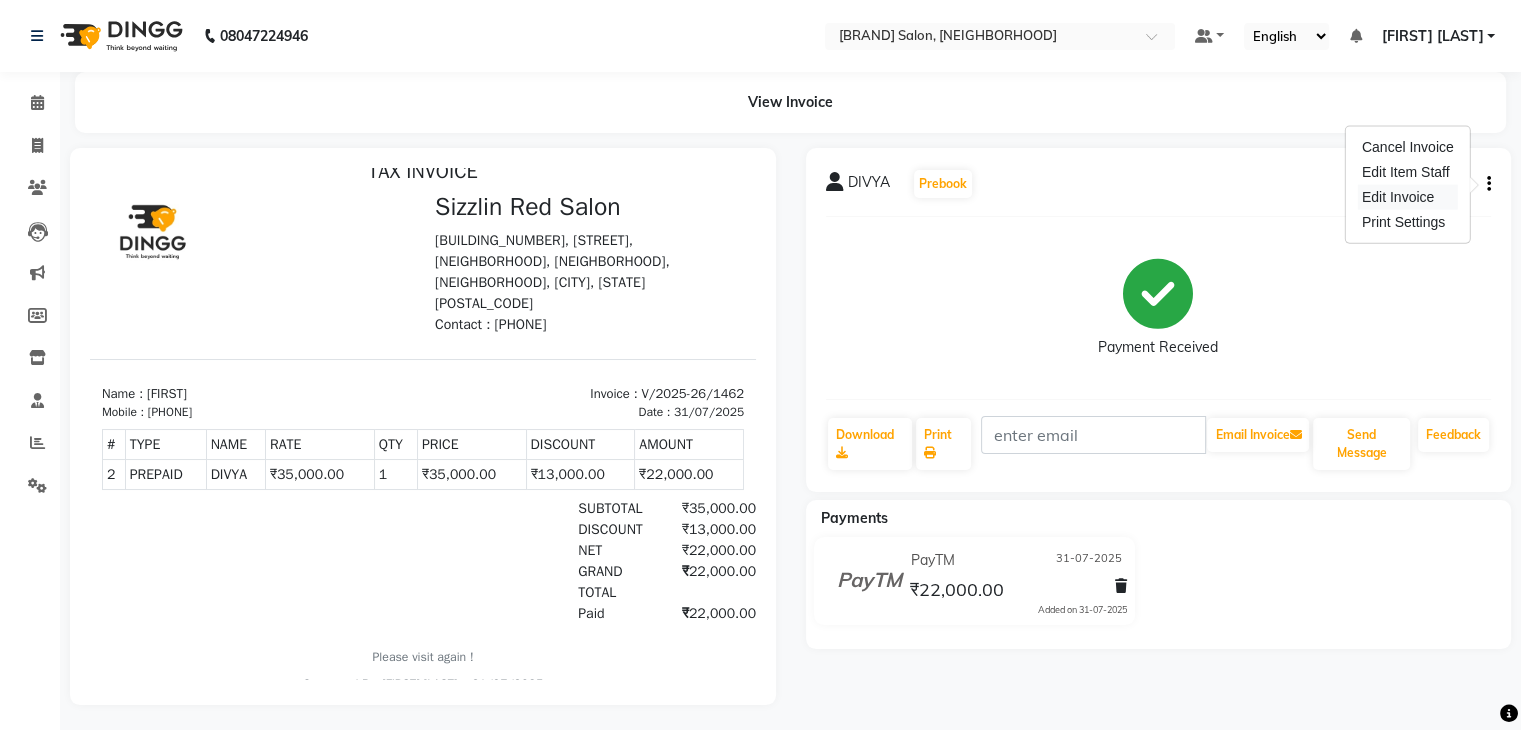 click on "Edit Invoice" at bounding box center (1408, 197) 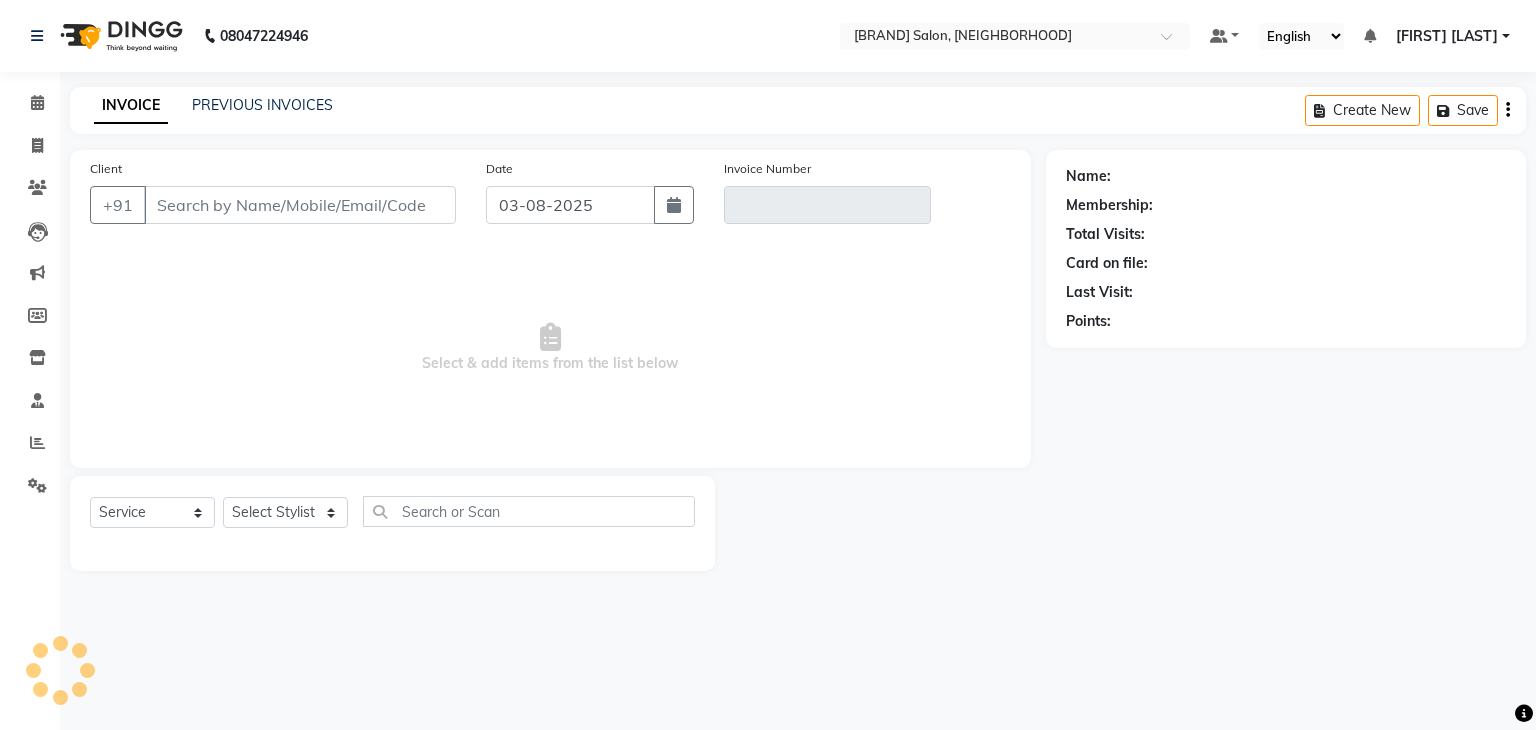 type on "[PHONE]" 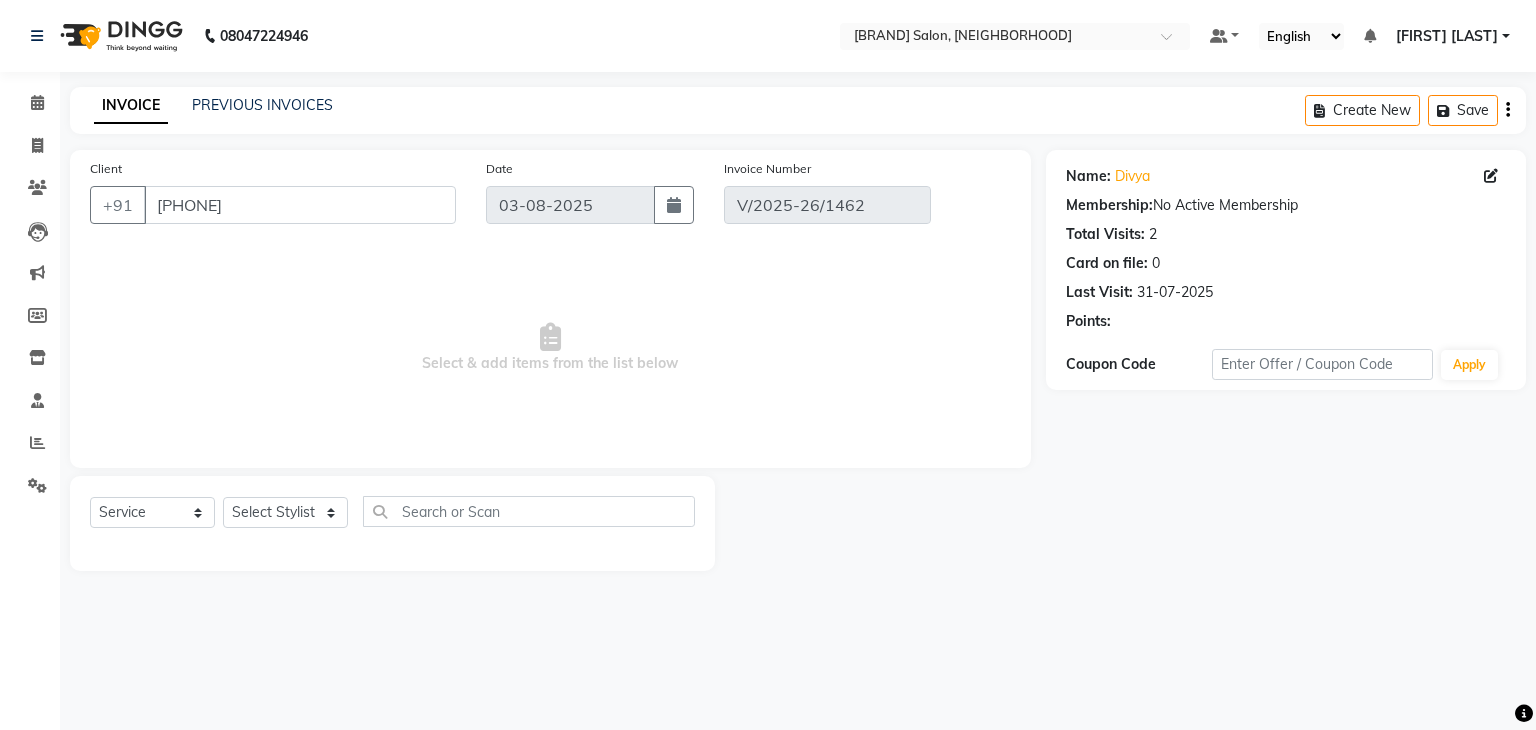 type on "31-07-2025" 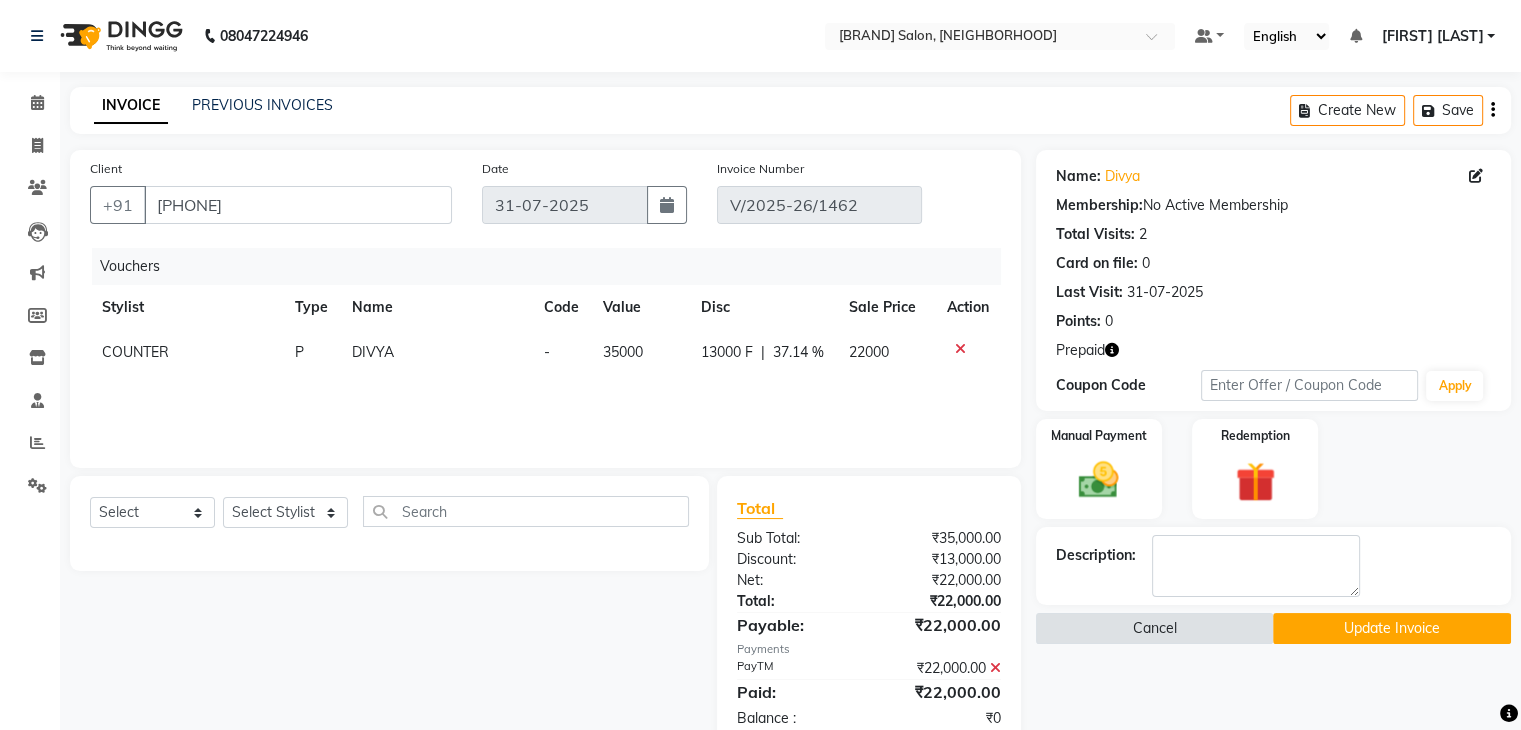 click on "Cancel" 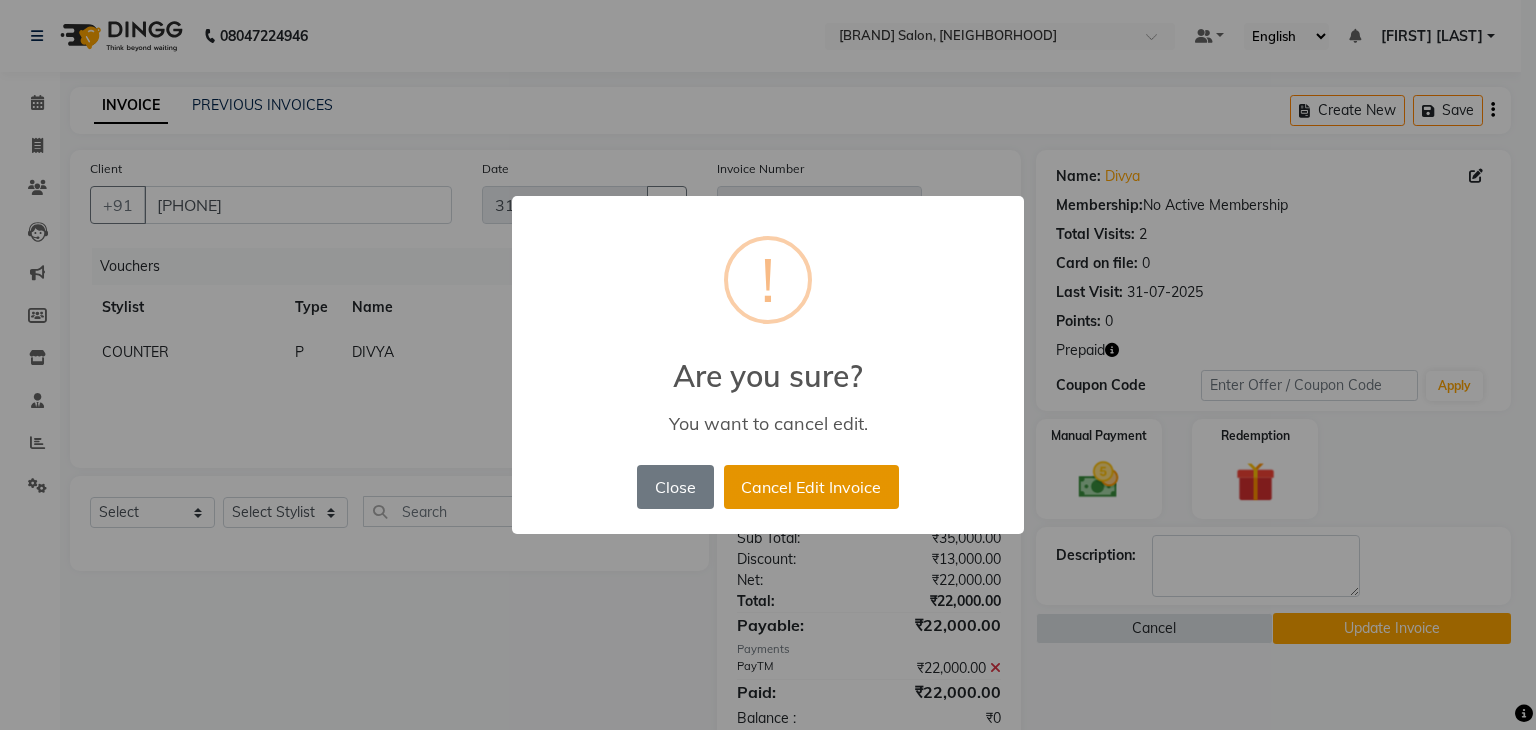 click on "Cancel Edit Invoice" at bounding box center (811, 487) 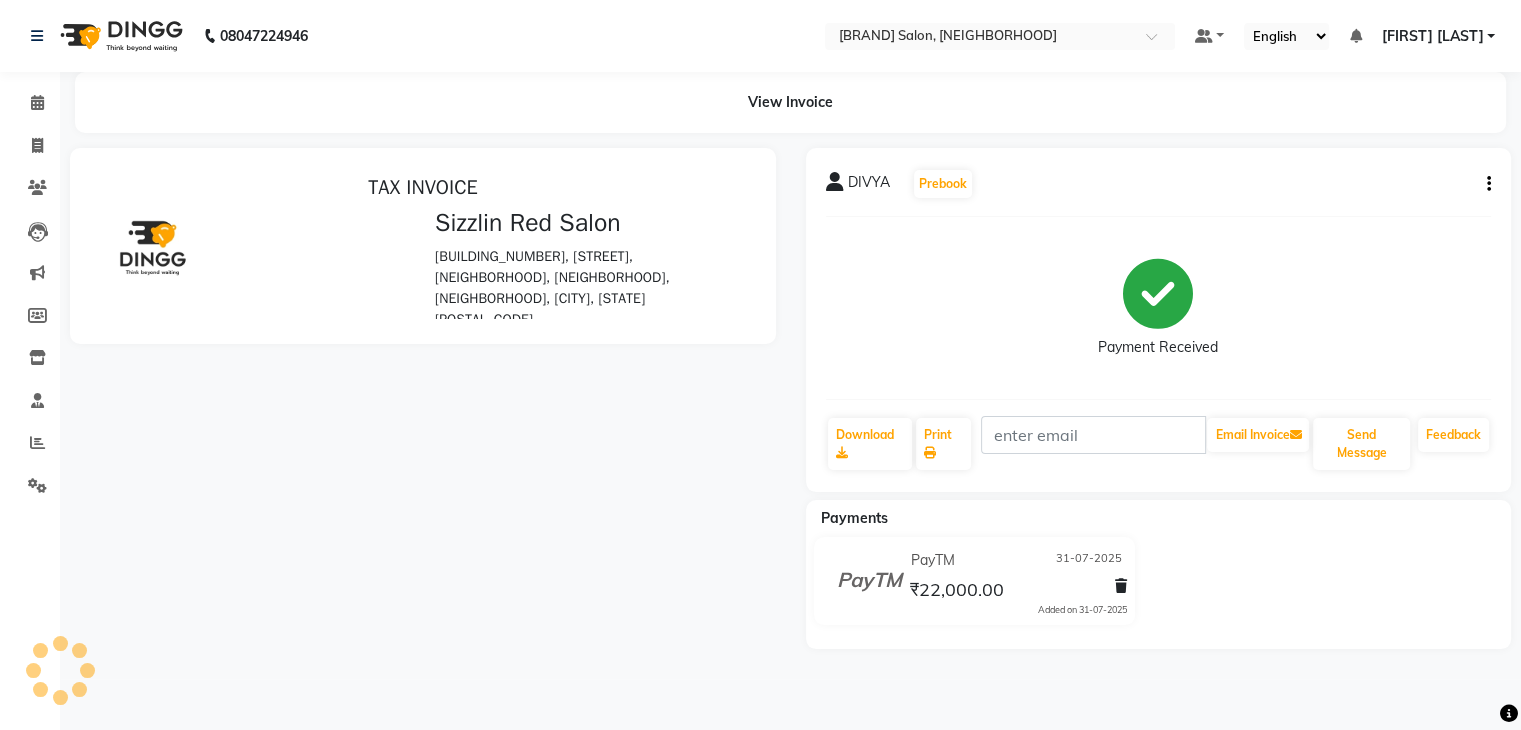 scroll, scrollTop: 0, scrollLeft: 0, axis: both 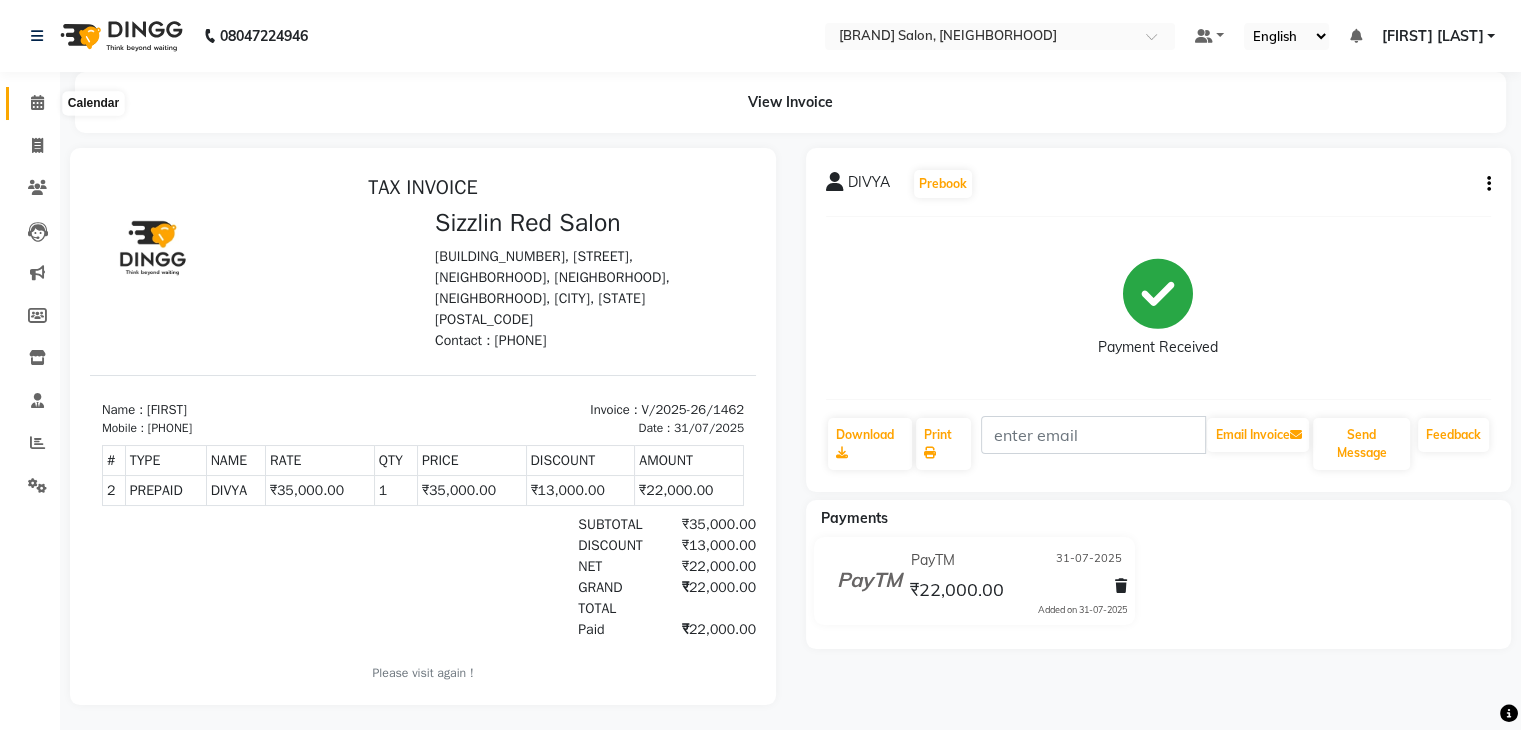 click 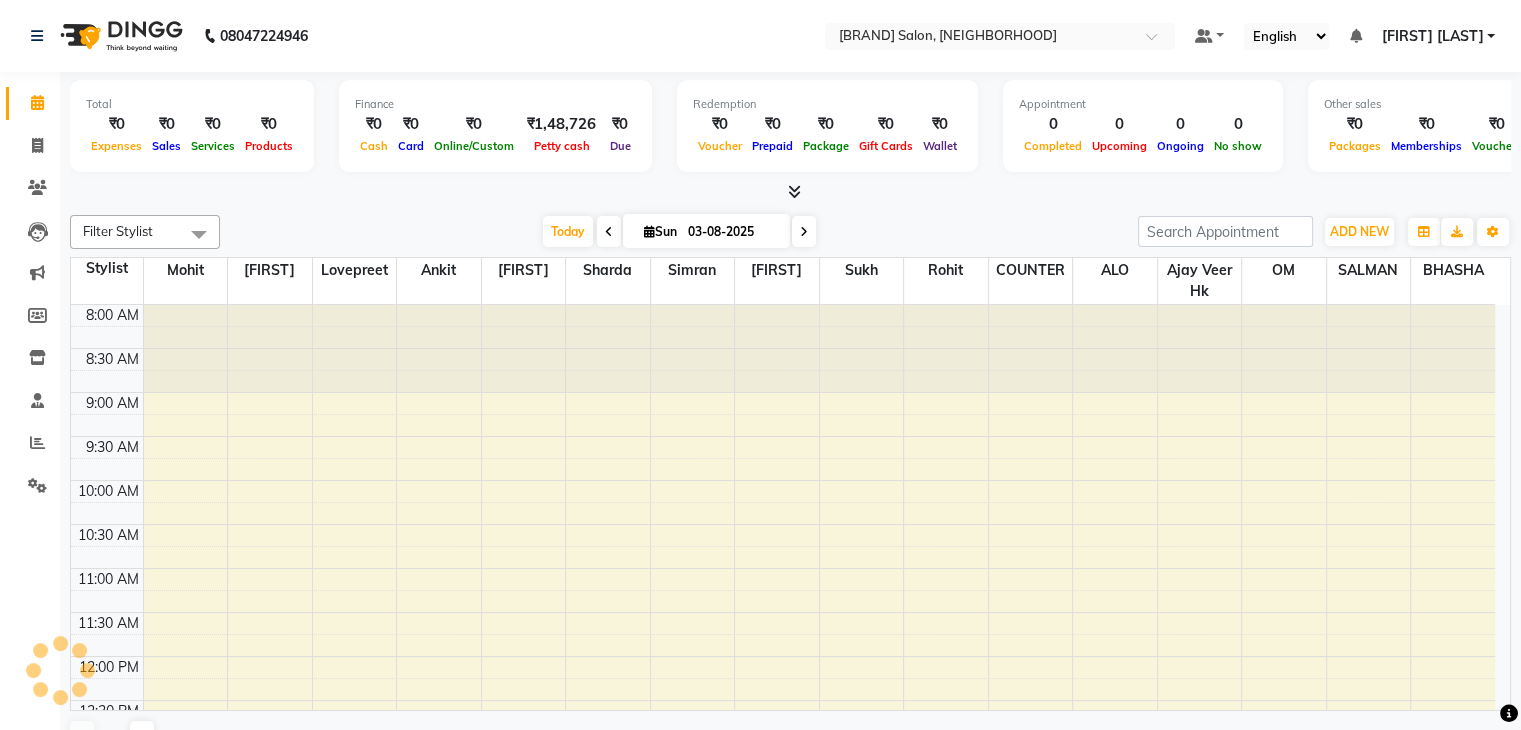 scroll, scrollTop: 0, scrollLeft: 0, axis: both 